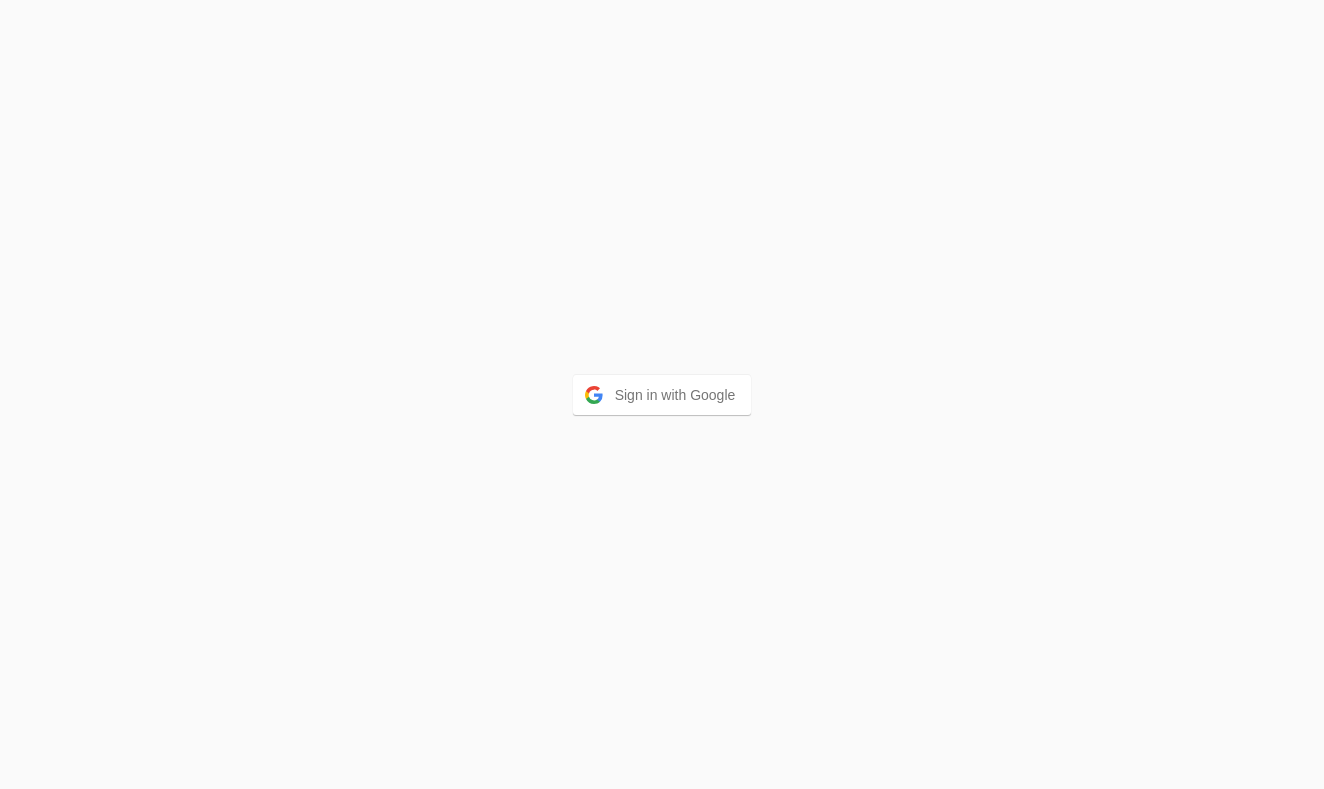 scroll, scrollTop: 0, scrollLeft: 0, axis: both 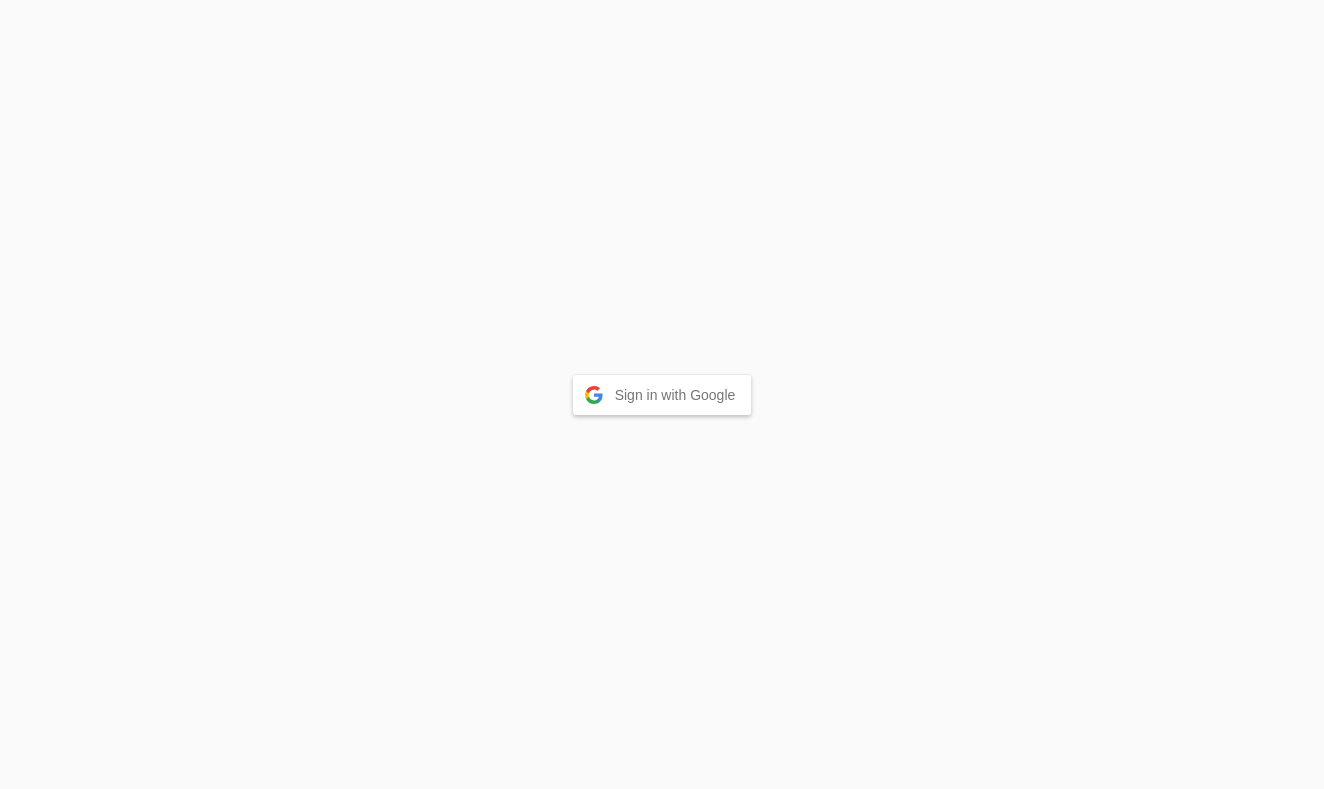 click on "Sign in with Google" at bounding box center (662, 395) 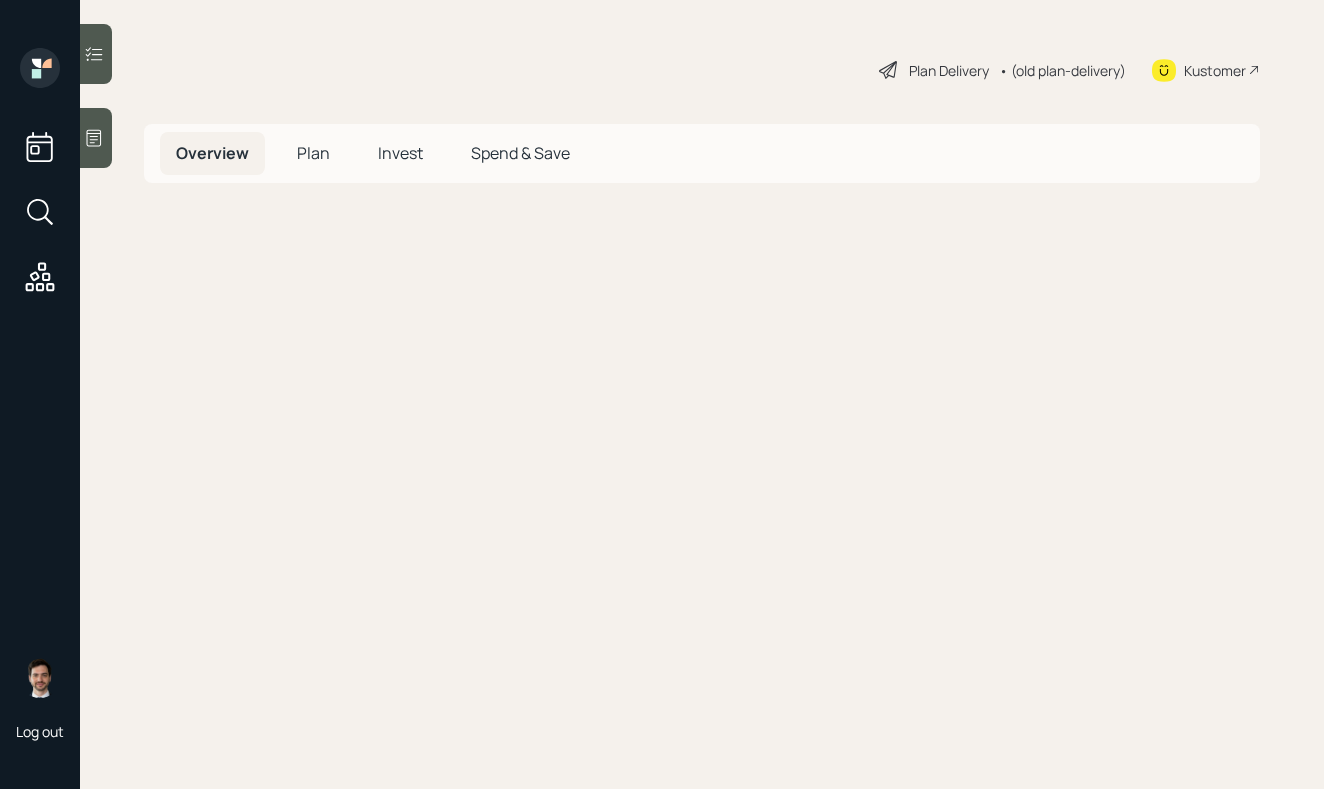 scroll, scrollTop: 0, scrollLeft: 0, axis: both 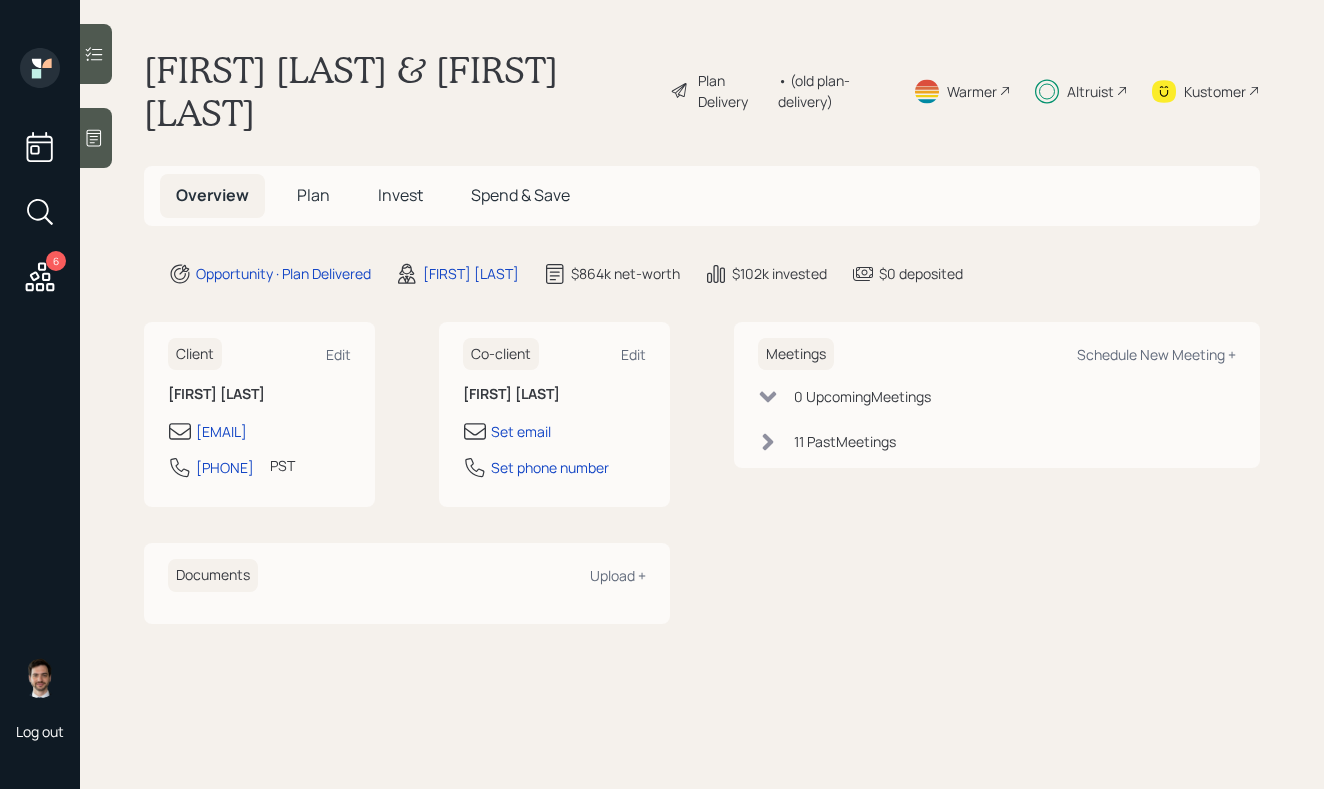 click on "Plan" at bounding box center (313, 195) 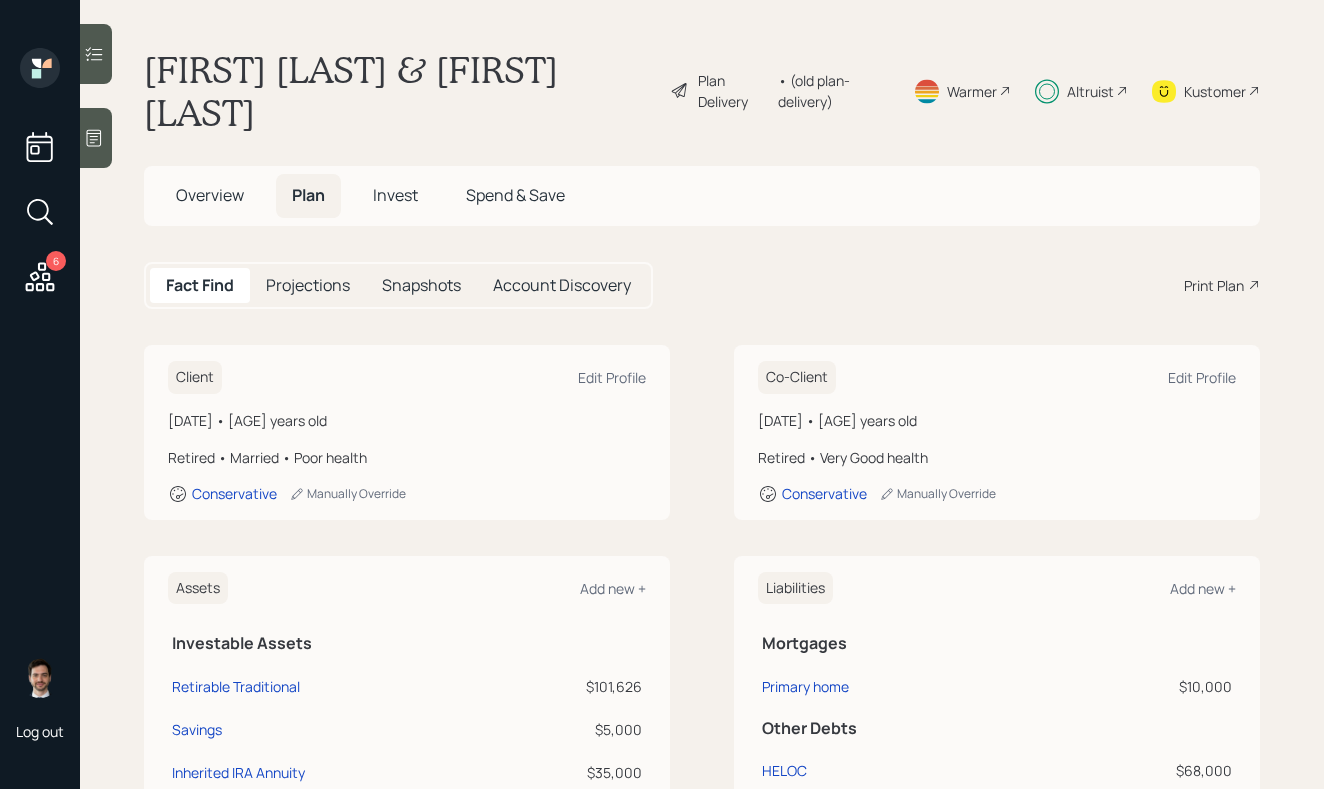 click on "Invest" at bounding box center [395, 195] 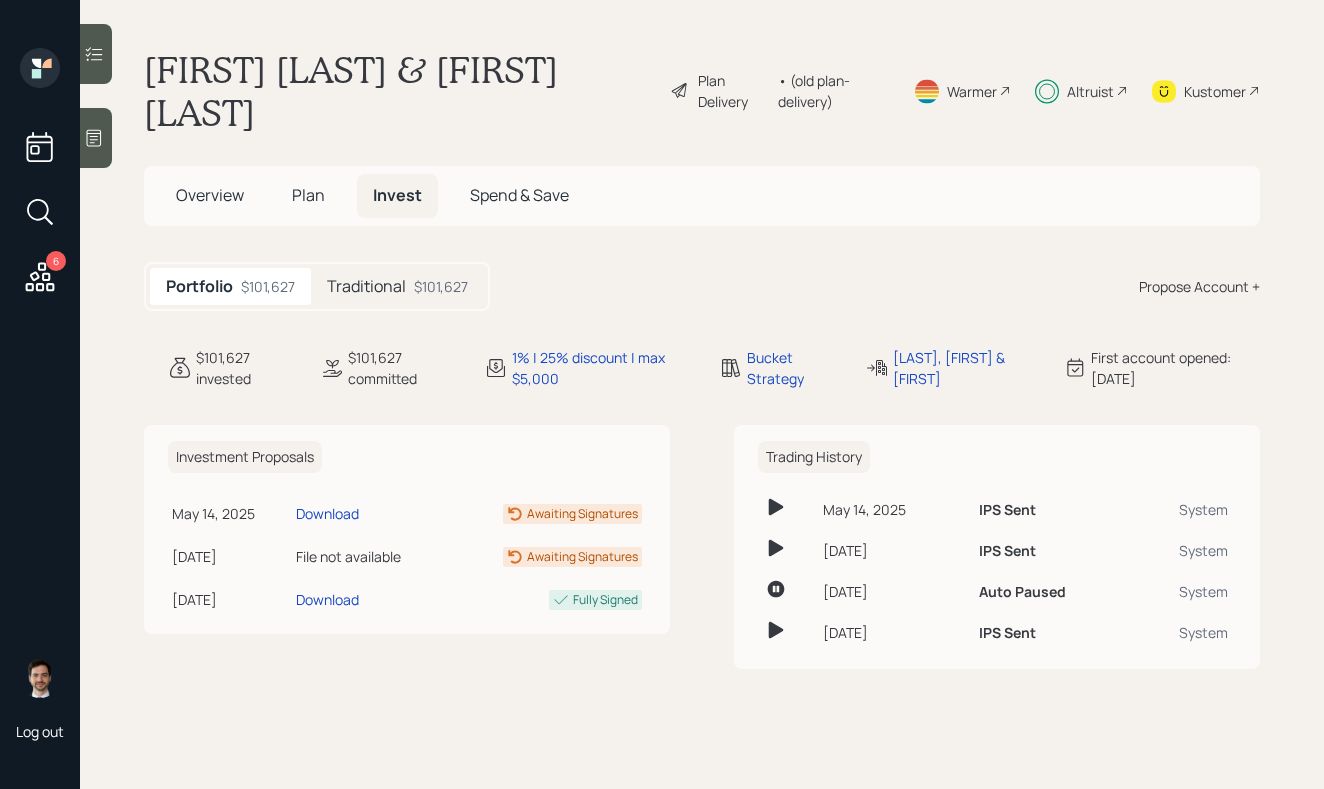 click on "Traditional" at bounding box center [366, 286] 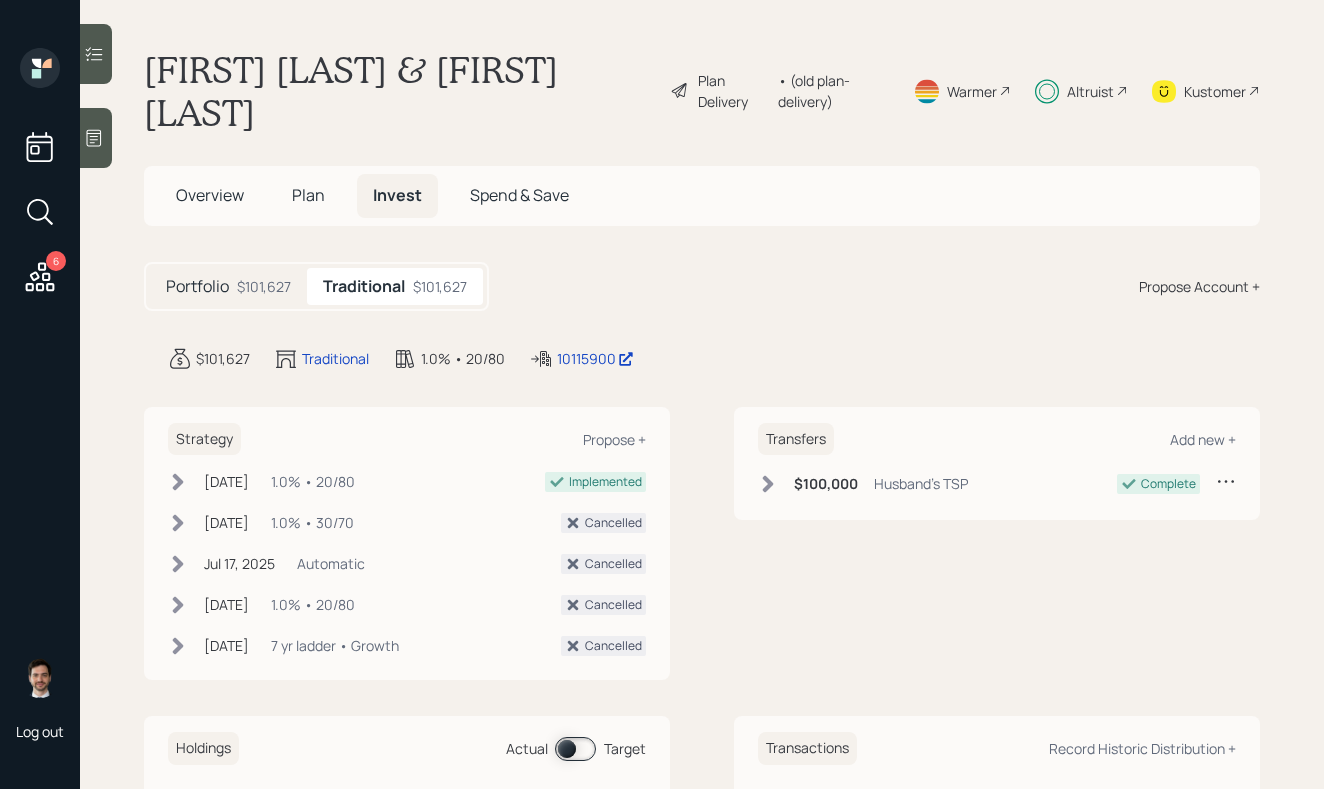 click on "[FIRST] [LAST] & [FIRST] [LAST] Plan Delivery • (old plan-delivery) Warmer Altruist Kustomer Overview Plan Invest Spend & Save Portfolio $101,627 Traditional $101,627 Propose Account + $101,627 Traditional 1.0% • 20/80 10115900 Strategy Propose + Jul 22, 2025 Tuesday, July 22, 2025 11:29 AM EDT 1.0% • 20/80 Implemented Jul 22, 2025 Tuesday, July 22, 2025 11:19 AM EDT 1.0% • 30/70 Cancelled Jul 17, 2025 Thursday, July 17, 2025 3:45 PM EDT Automatic Cancelled Jul 3, 2025 Thursday, July 3, 2025 5:41 PM EDT 1.0% • 20/80 Cancelled Apr 14, 2025 Monday, April 14, 2025 5:19 PM EDT 7 yr ladder • Growth Cancelled Transfers Add new + $100,000 Husband's TSP Complete Holdings Actual Target Spend Fund 100% $101,627 Stability Fund 0% $0 Growth Fund 0% $0 Transactions Record Historic Distribution +" at bounding box center [702, 394] 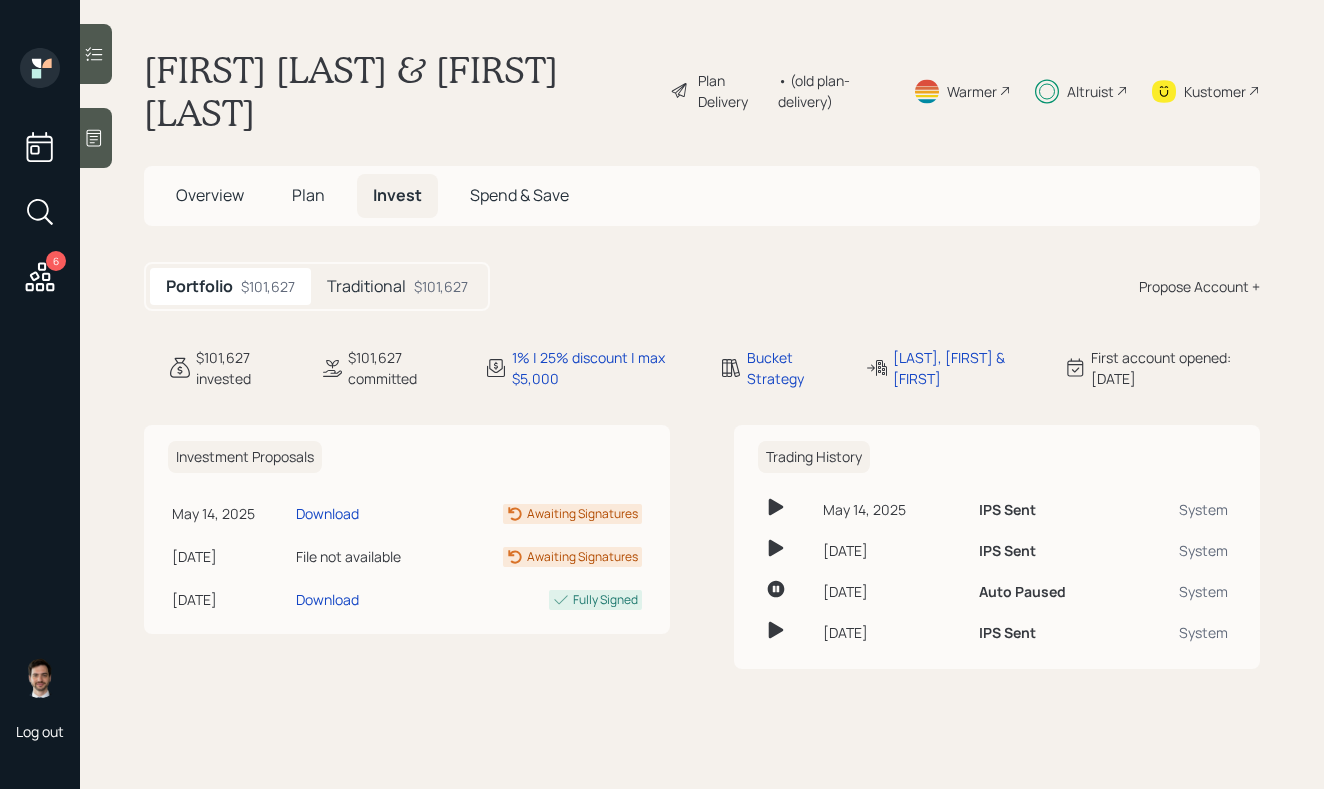 click on "Traditional" at bounding box center (366, 286) 